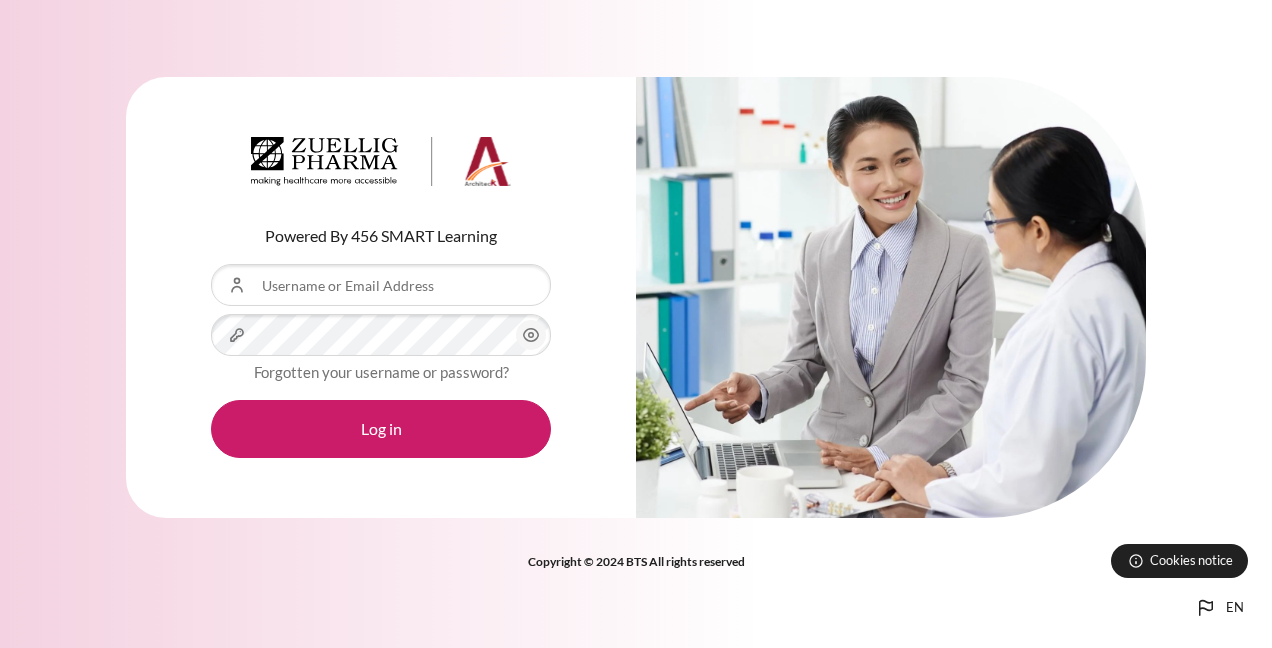 scroll, scrollTop: 0, scrollLeft: 0, axis: both 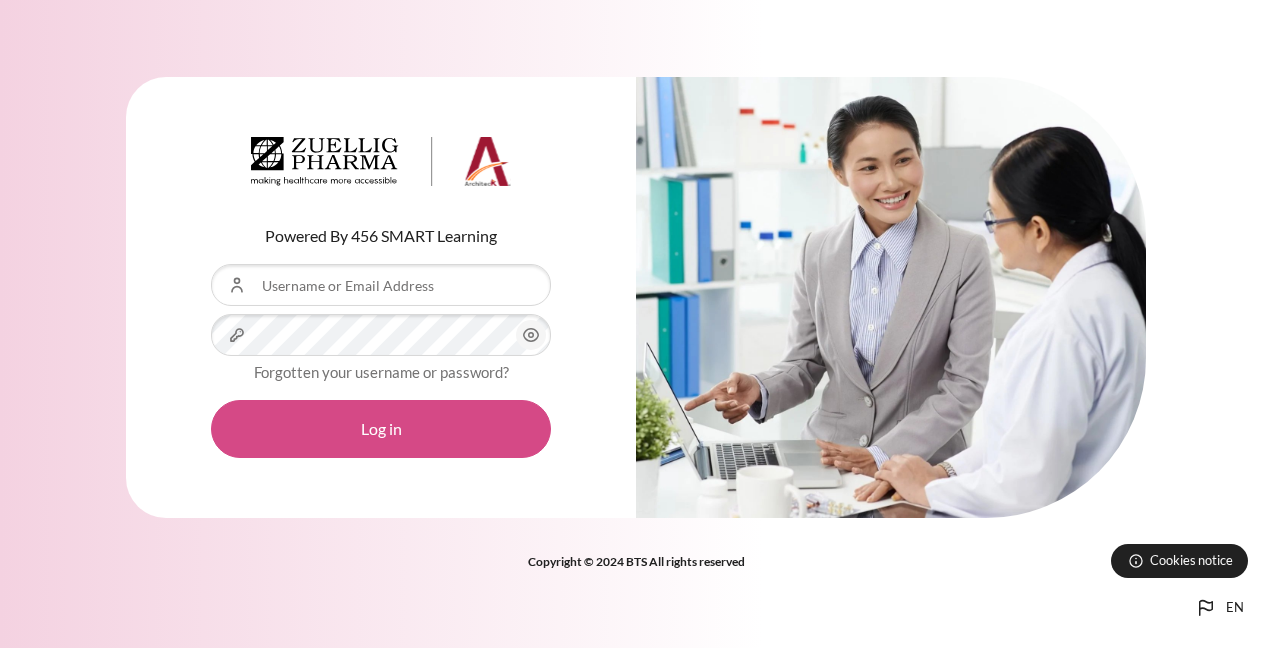 click on "Log in" at bounding box center [381, 429] 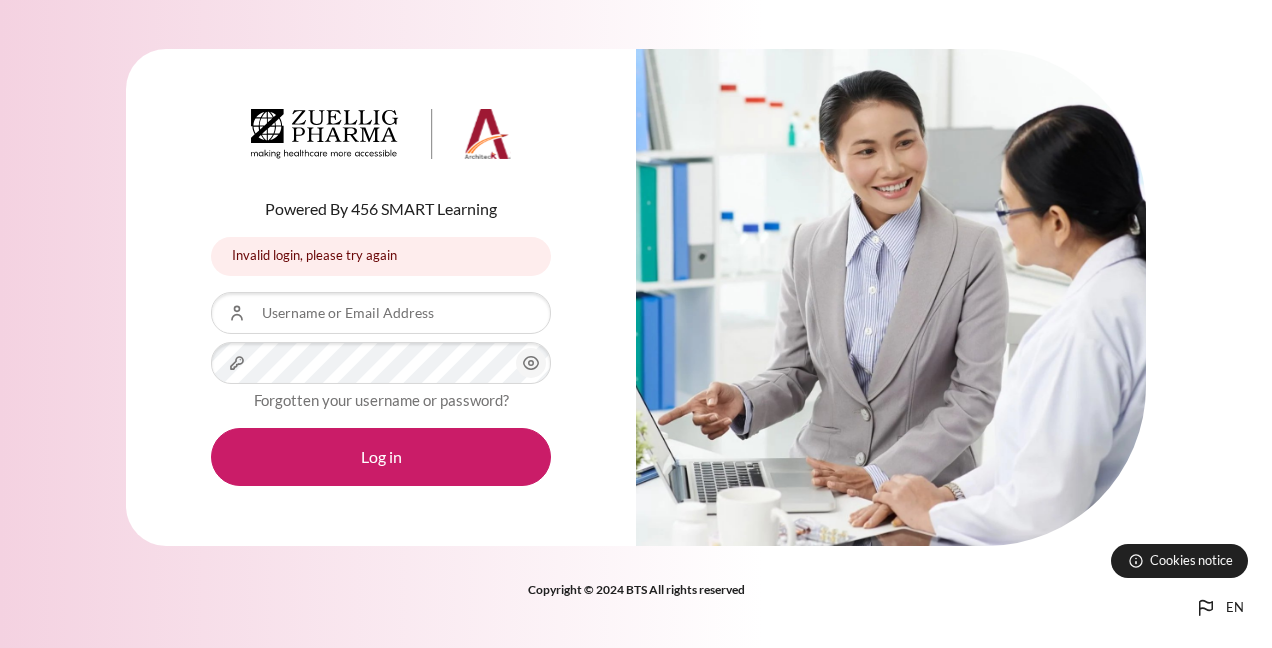 scroll, scrollTop: 0, scrollLeft: 0, axis: both 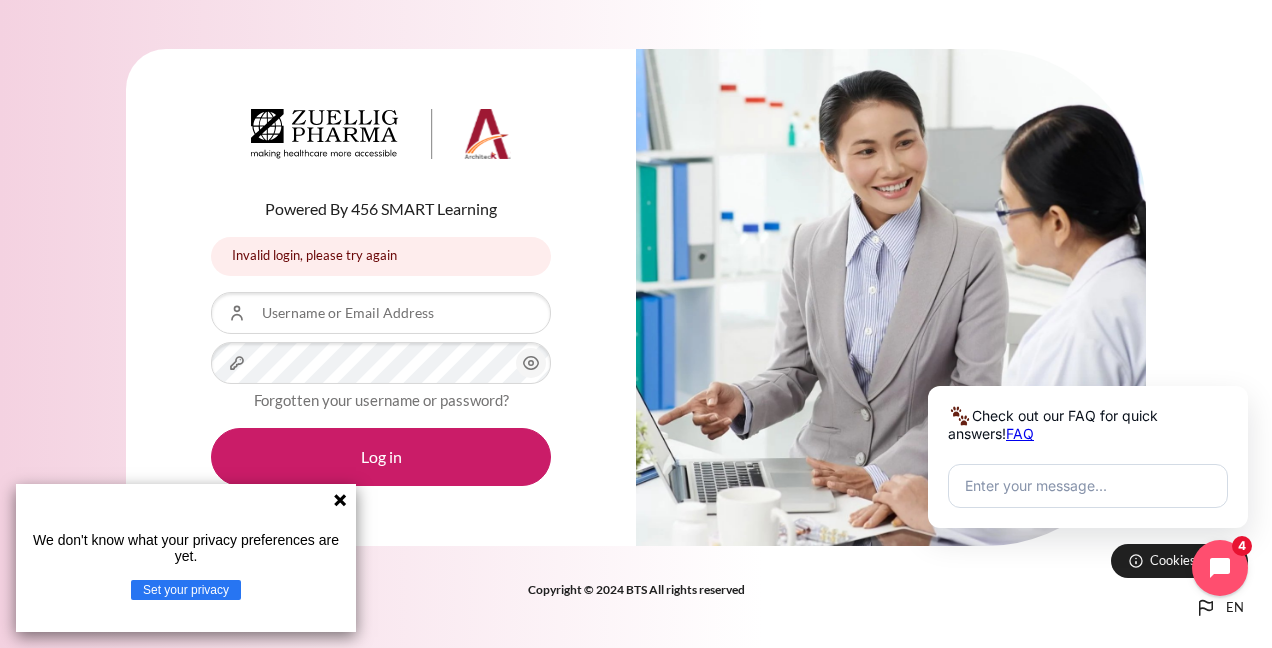 click 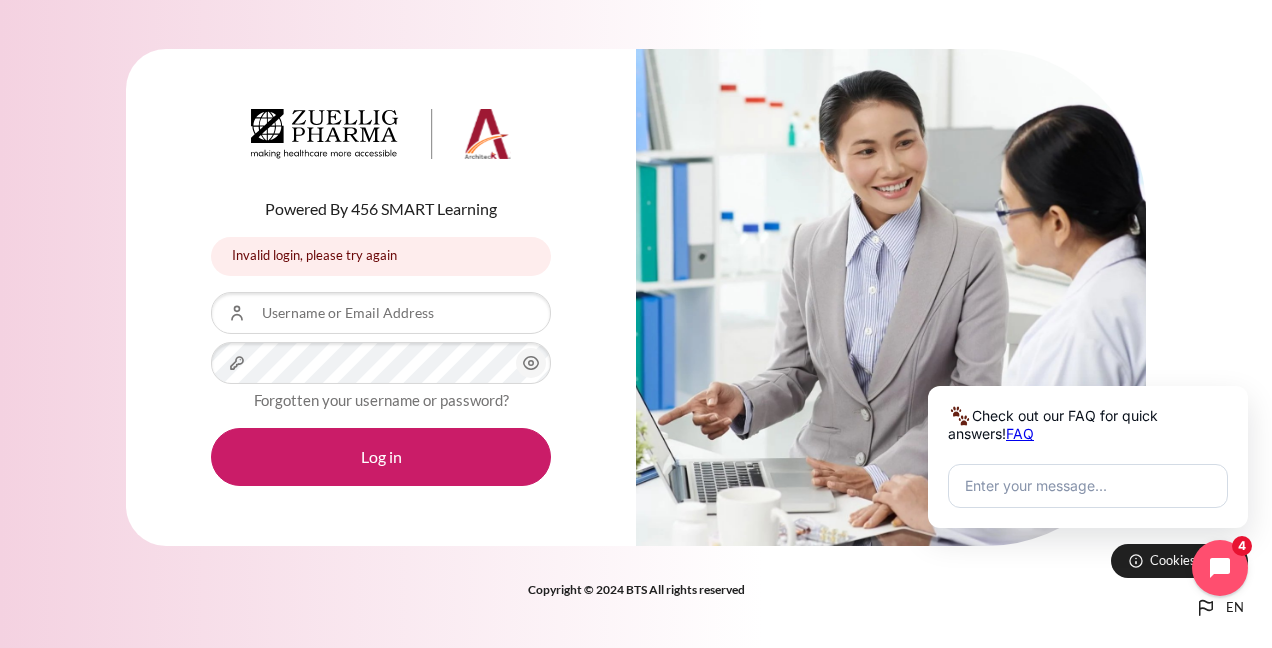 click on "Invalid login, please try again" at bounding box center (381, 256) 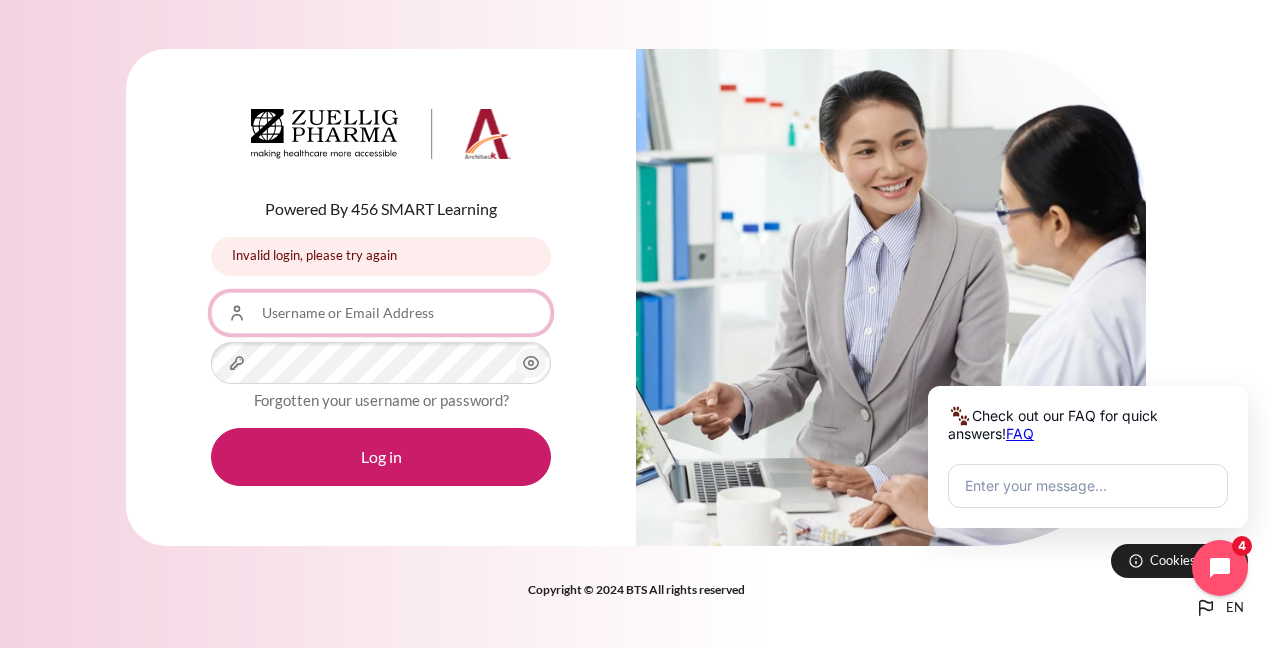 click on "Username or Email Address" at bounding box center (381, 313) 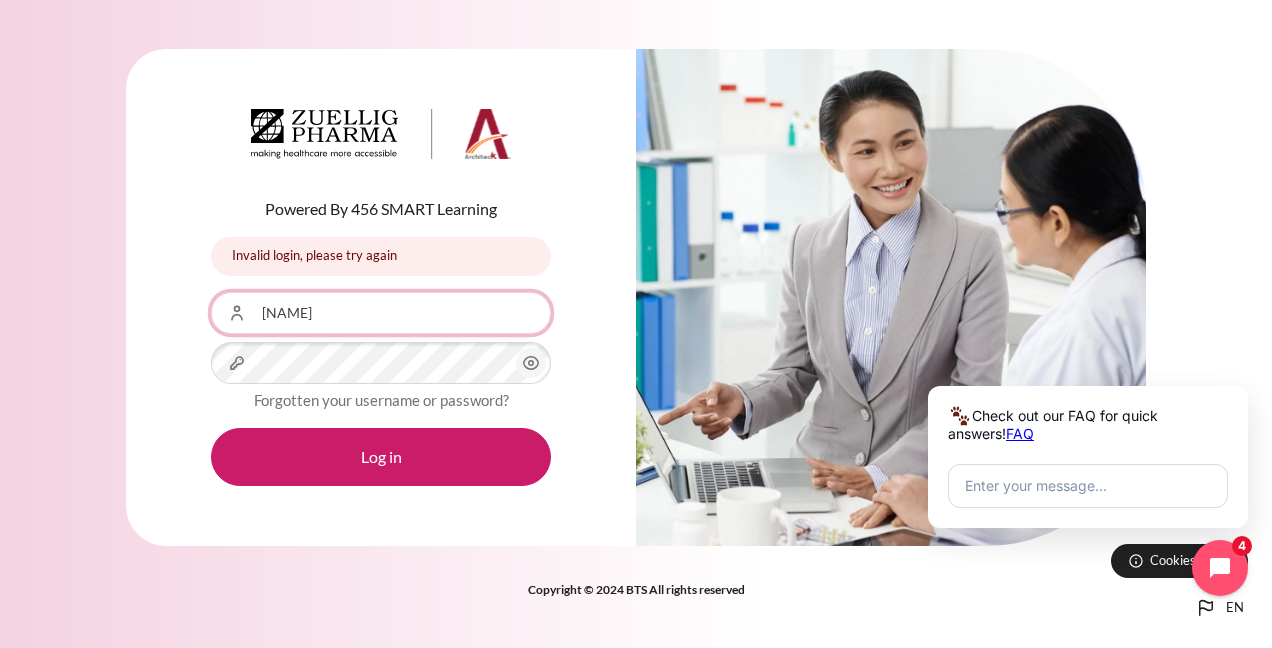 type on "[EMAIL]" 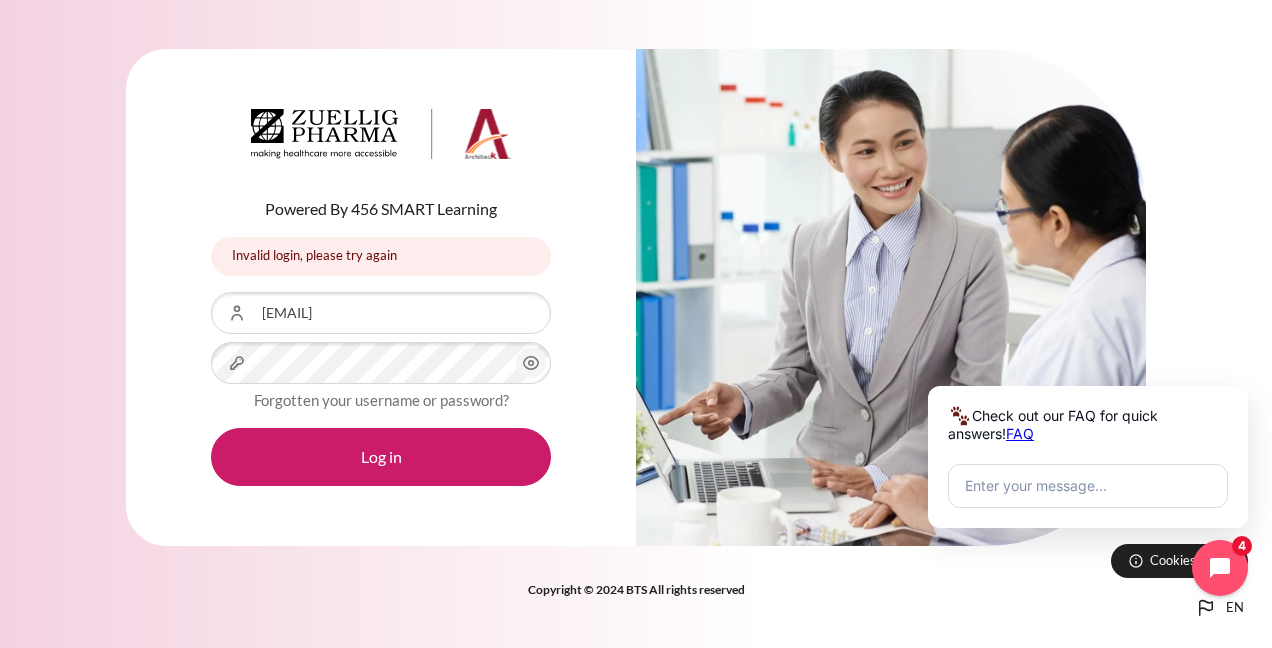 click 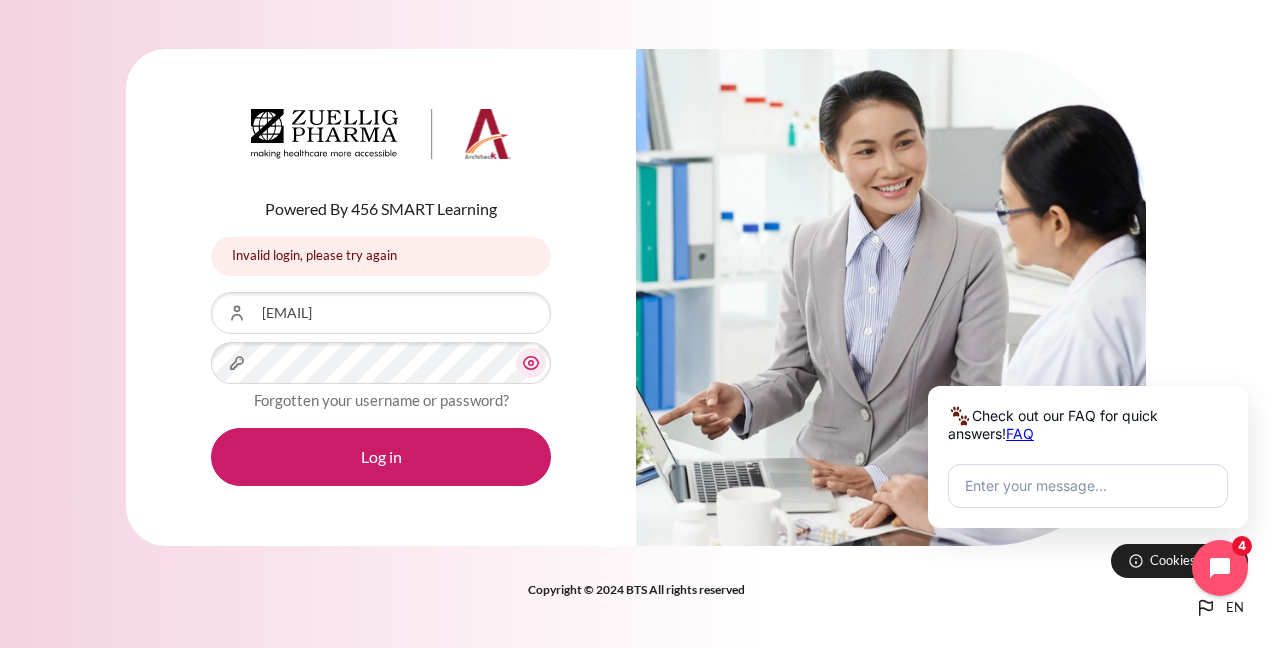 click 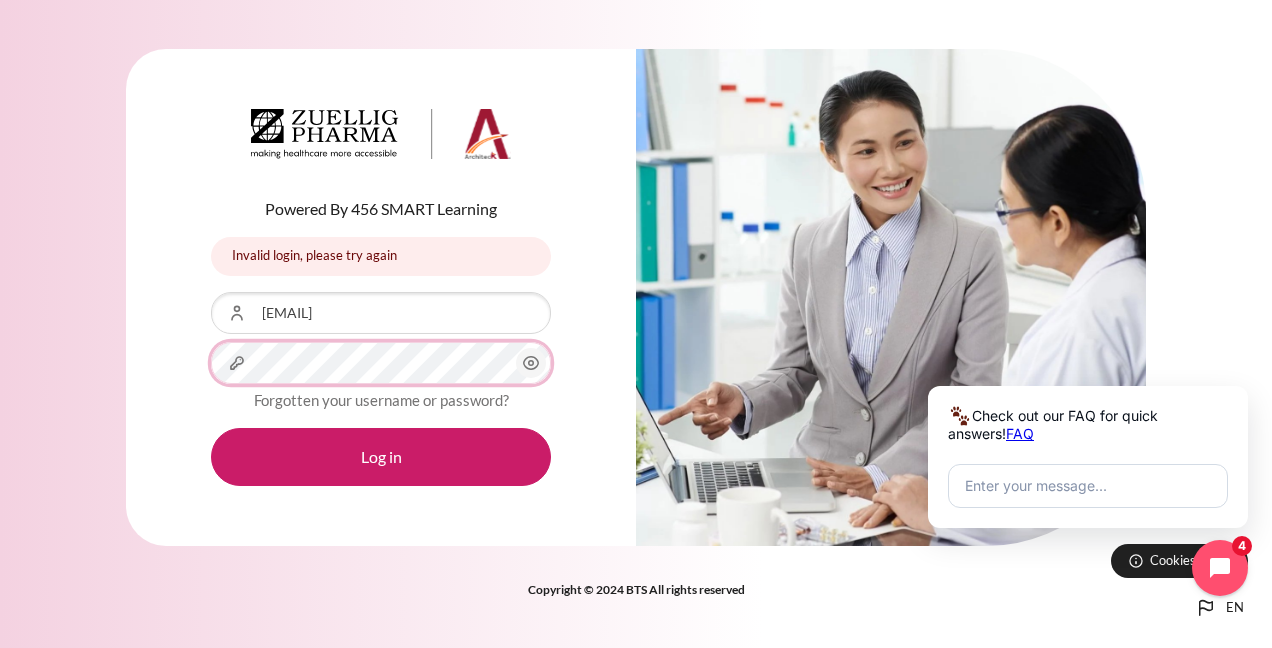 click on "Password" at bounding box center [381, 363] 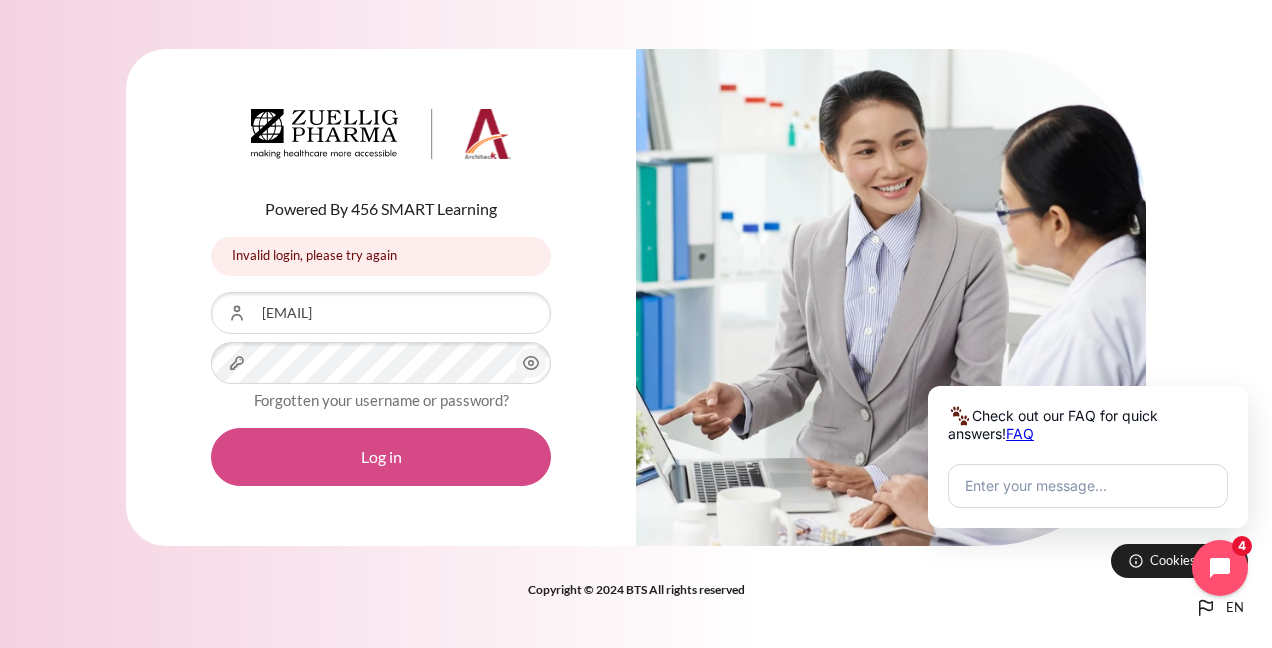 click on "Log in" at bounding box center [381, 457] 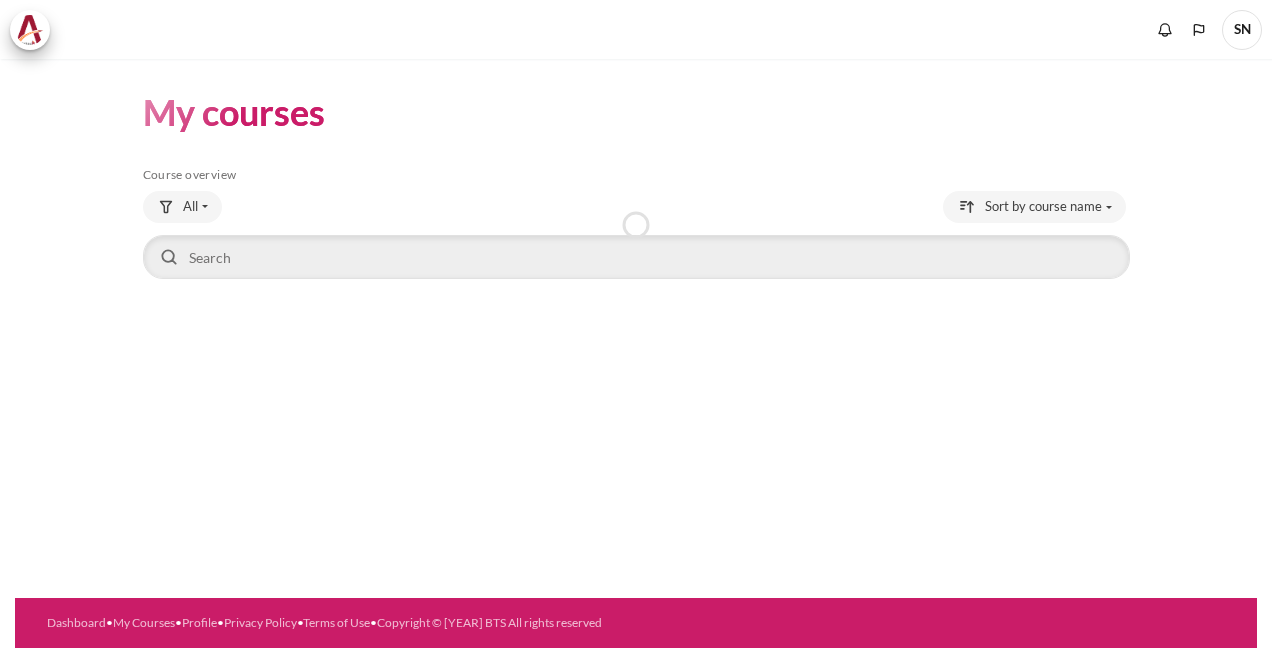 scroll, scrollTop: 0, scrollLeft: 0, axis: both 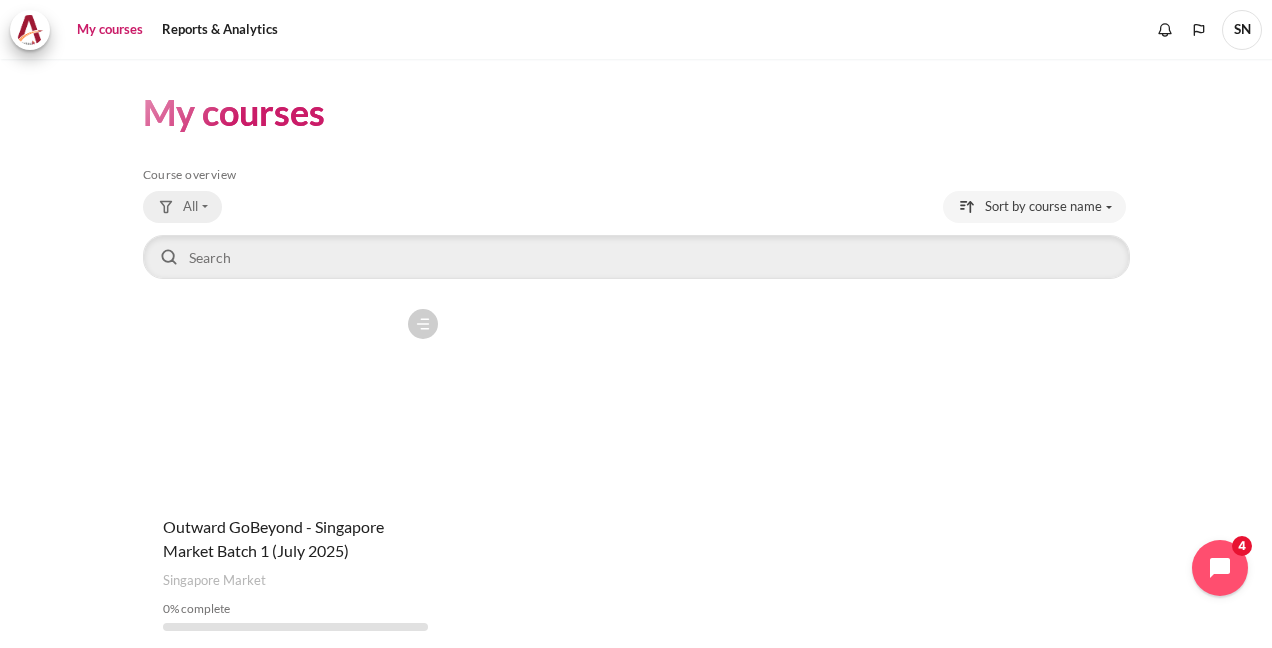 click on "All" at bounding box center (182, 207) 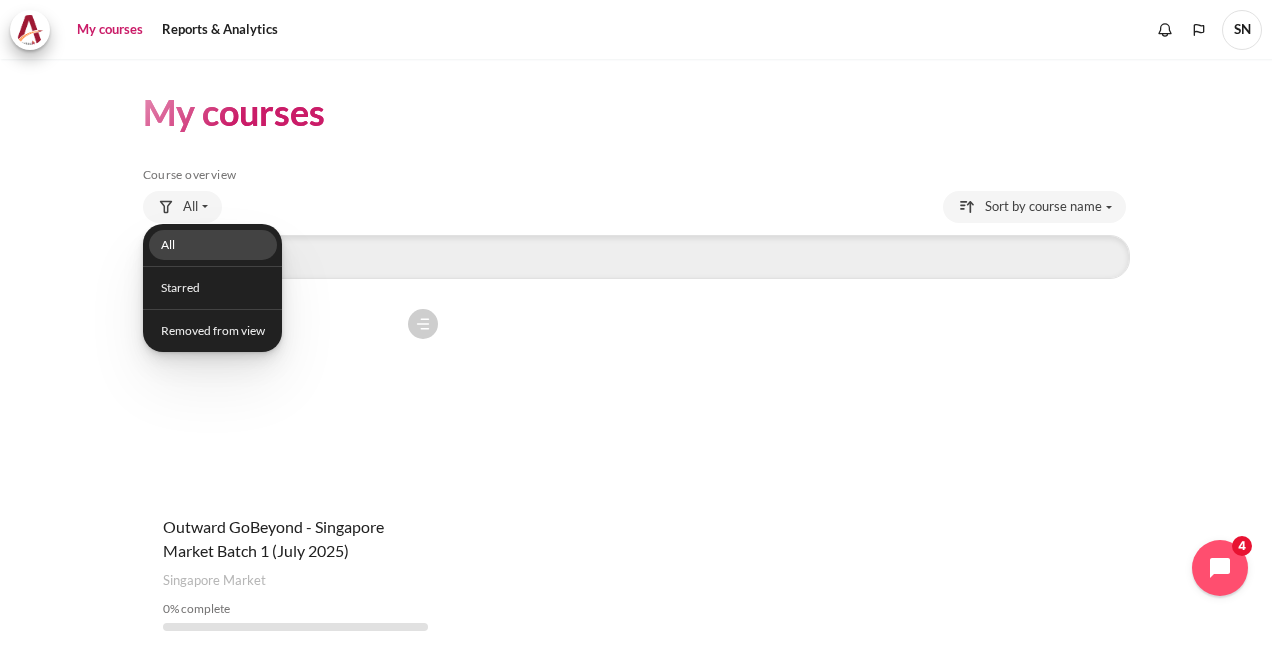 click on "All" at bounding box center (212, 245) 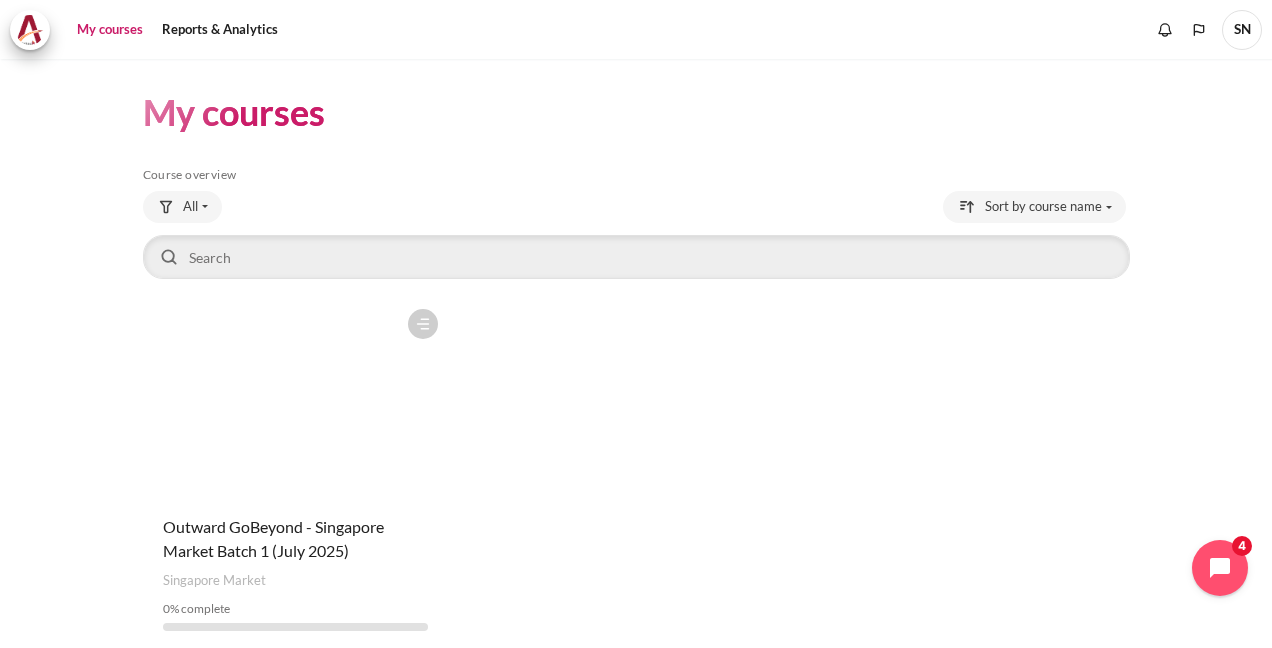 scroll, scrollTop: 82, scrollLeft: 0, axis: vertical 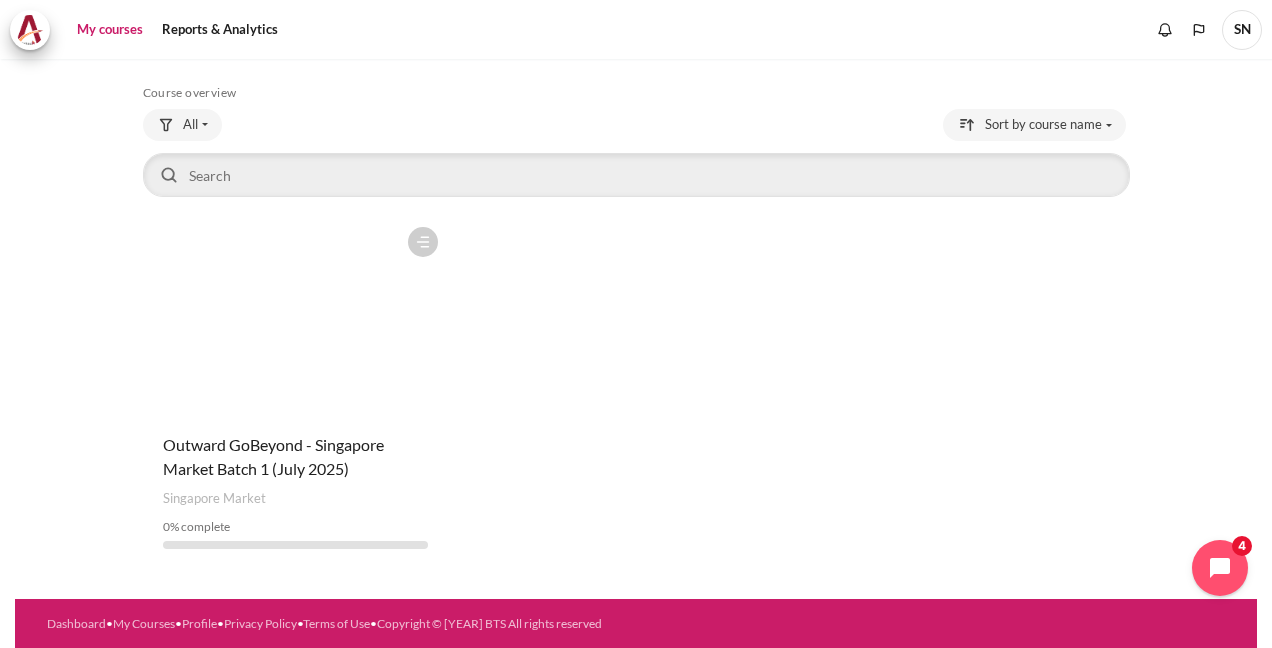 click at bounding box center (295, 317) 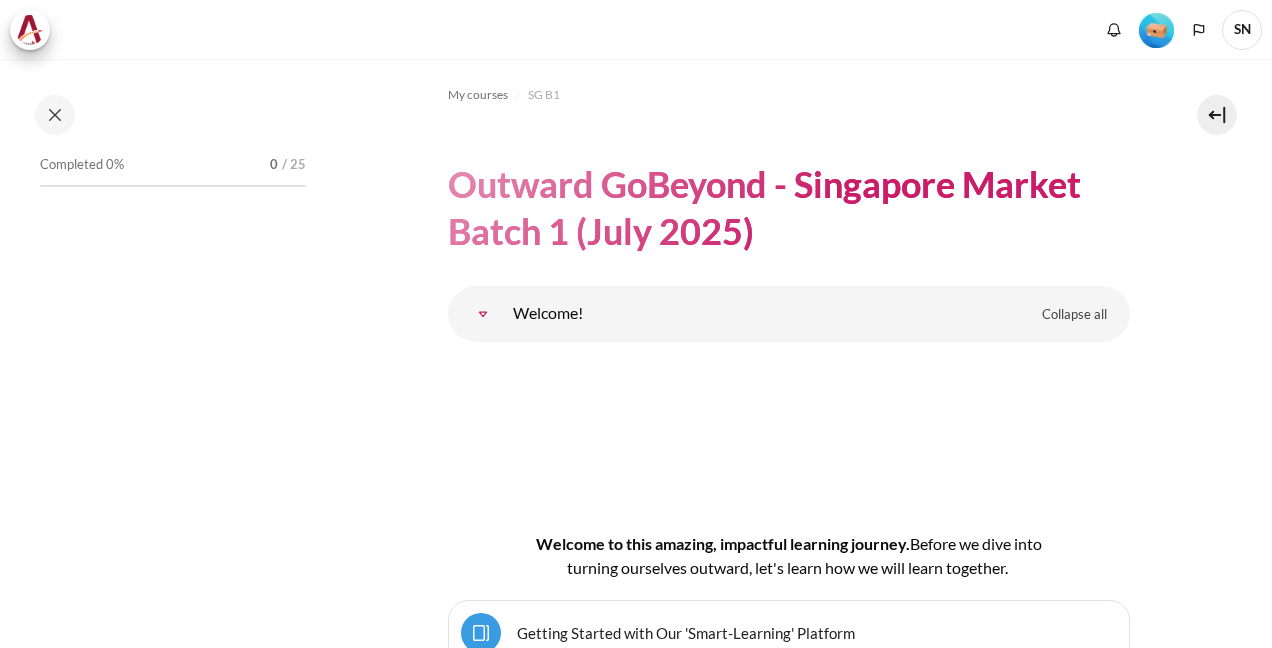 scroll, scrollTop: 0, scrollLeft: 0, axis: both 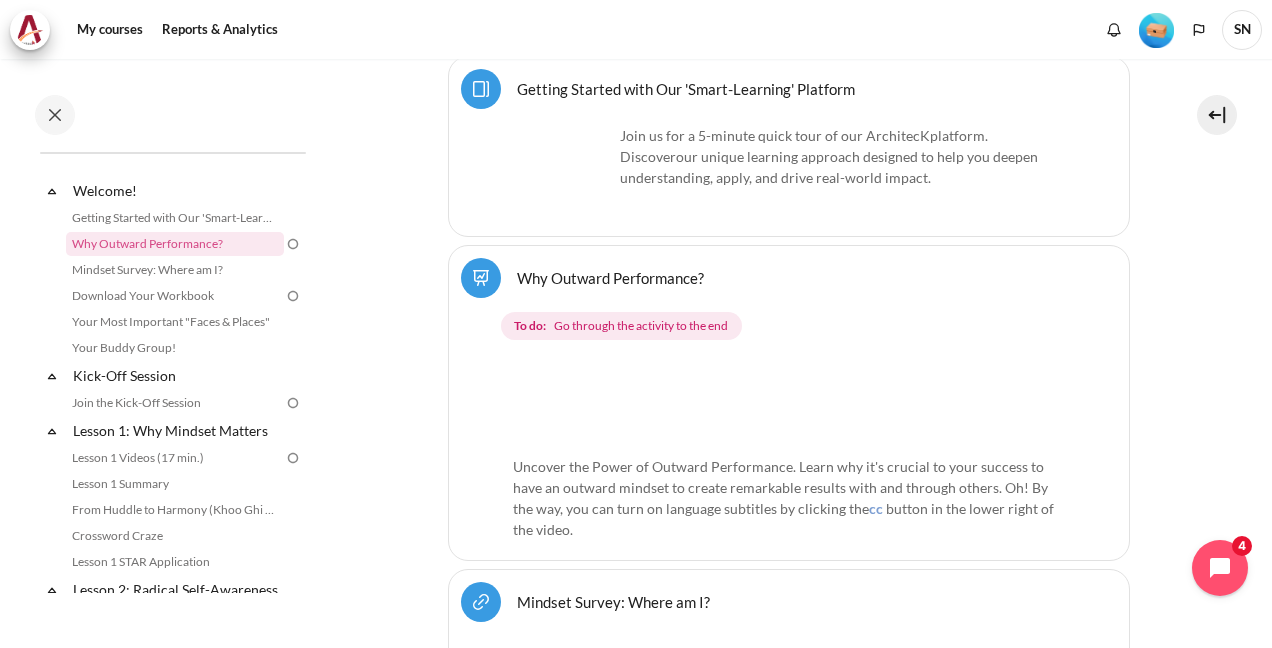 click on "our unique learning approach designed to help you deepen understanding, apply, and drive real-world impact" at bounding box center (829, 167) 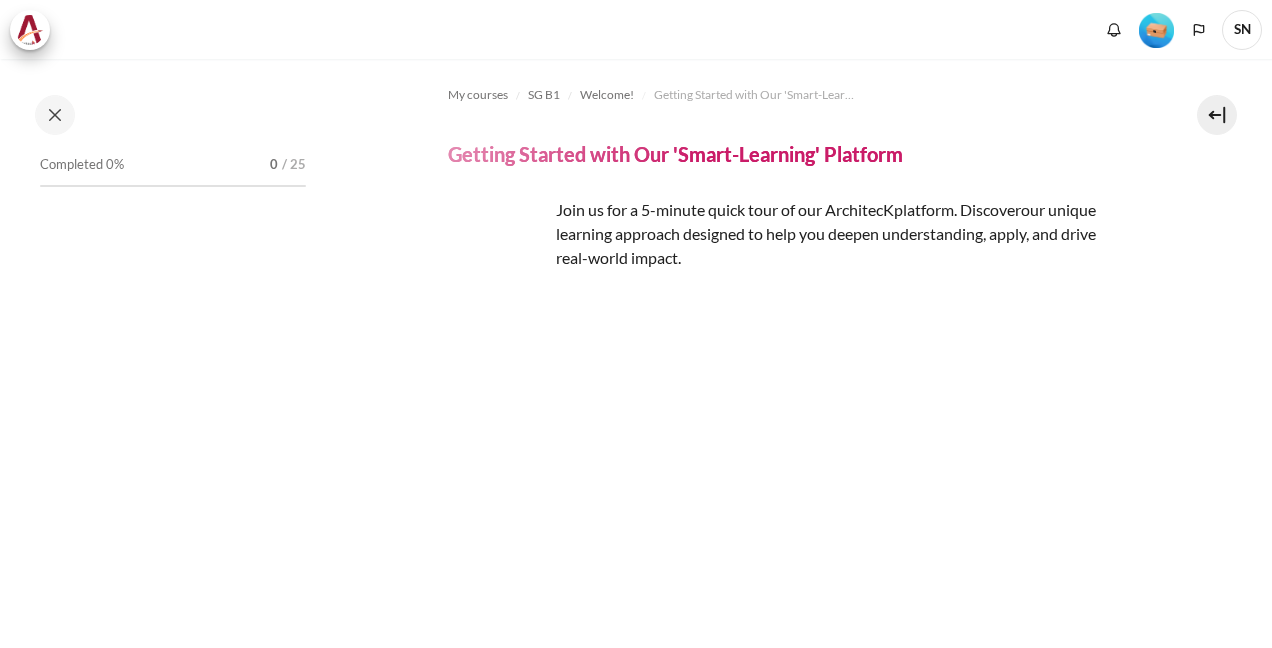 scroll, scrollTop: 0, scrollLeft: 0, axis: both 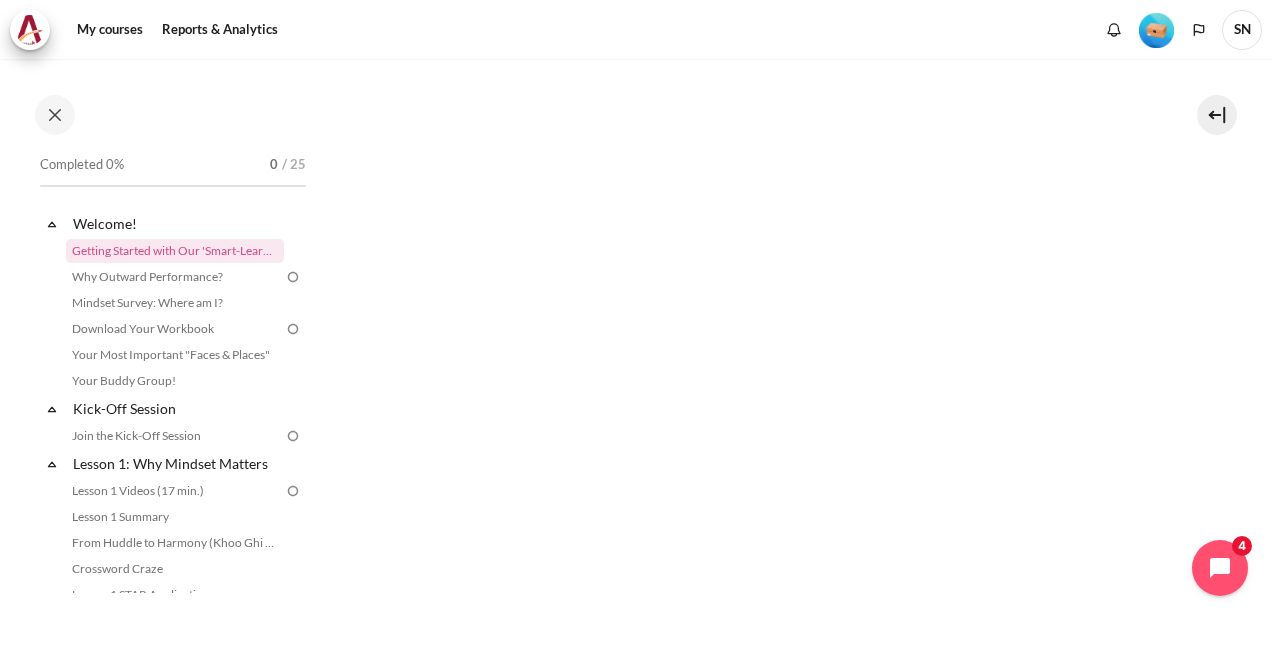 click at bounding box center (789, 207) 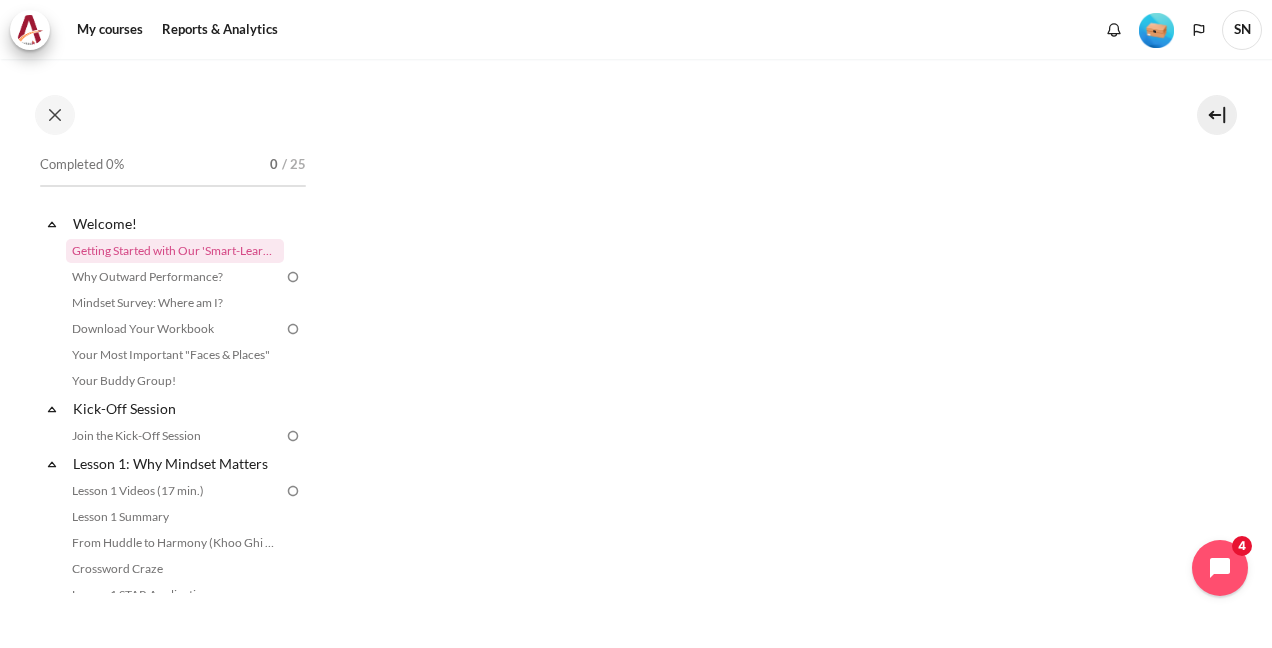 click at bounding box center [789, 207] 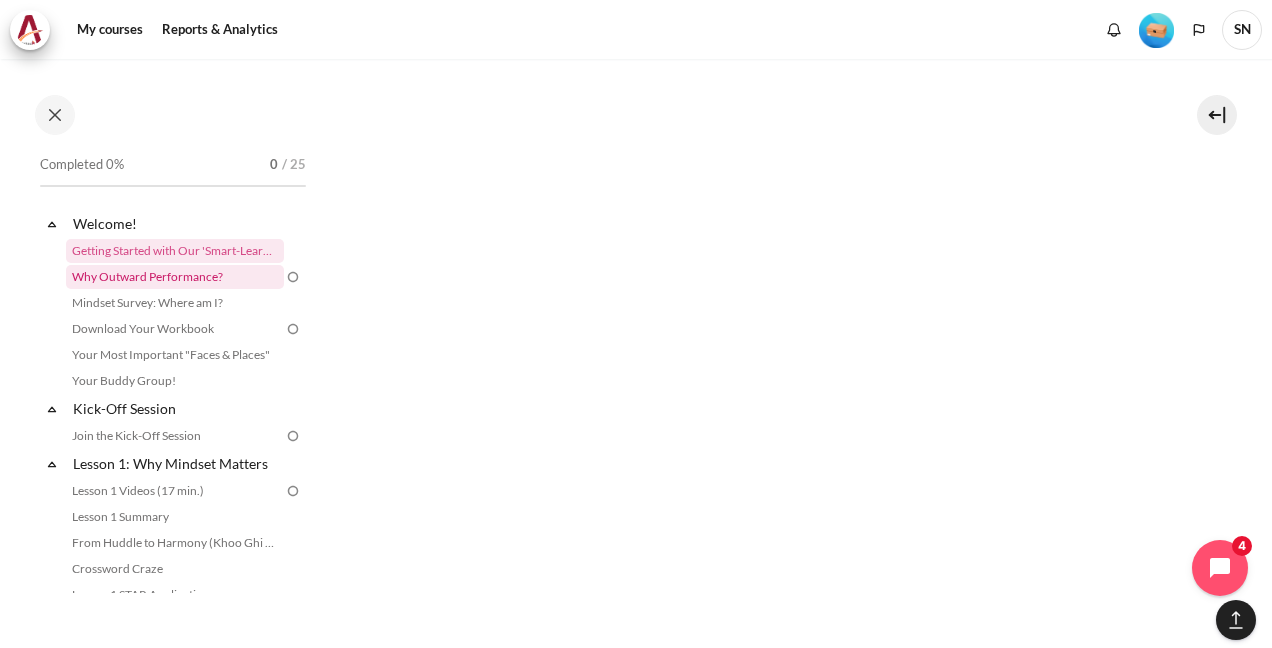 click on "Why Outward Performance?" at bounding box center (175, 277) 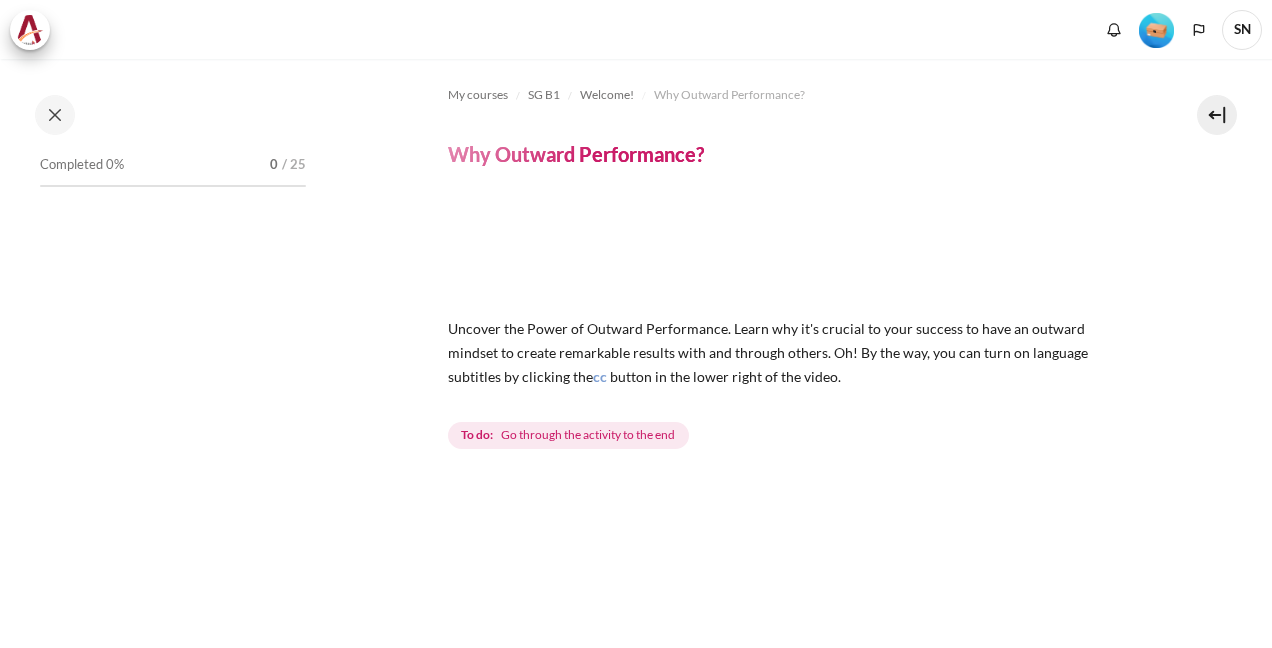 scroll, scrollTop: 0, scrollLeft: 0, axis: both 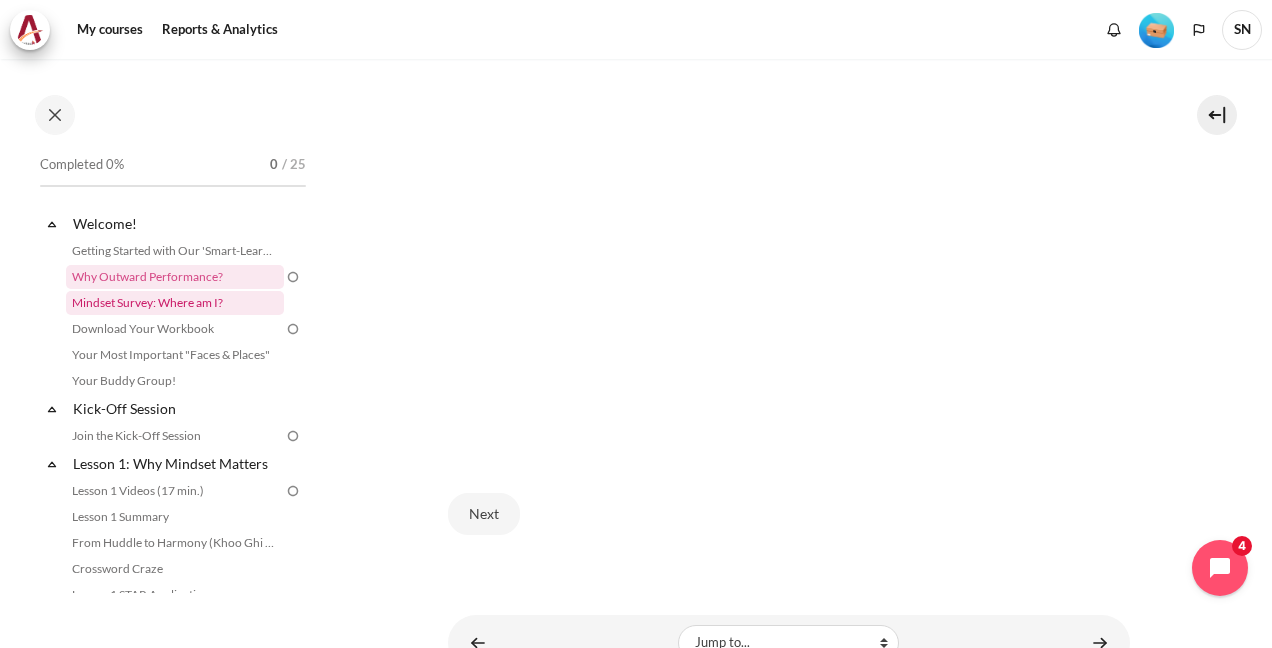 click on "Mindset Survey: Where am I?" at bounding box center (175, 303) 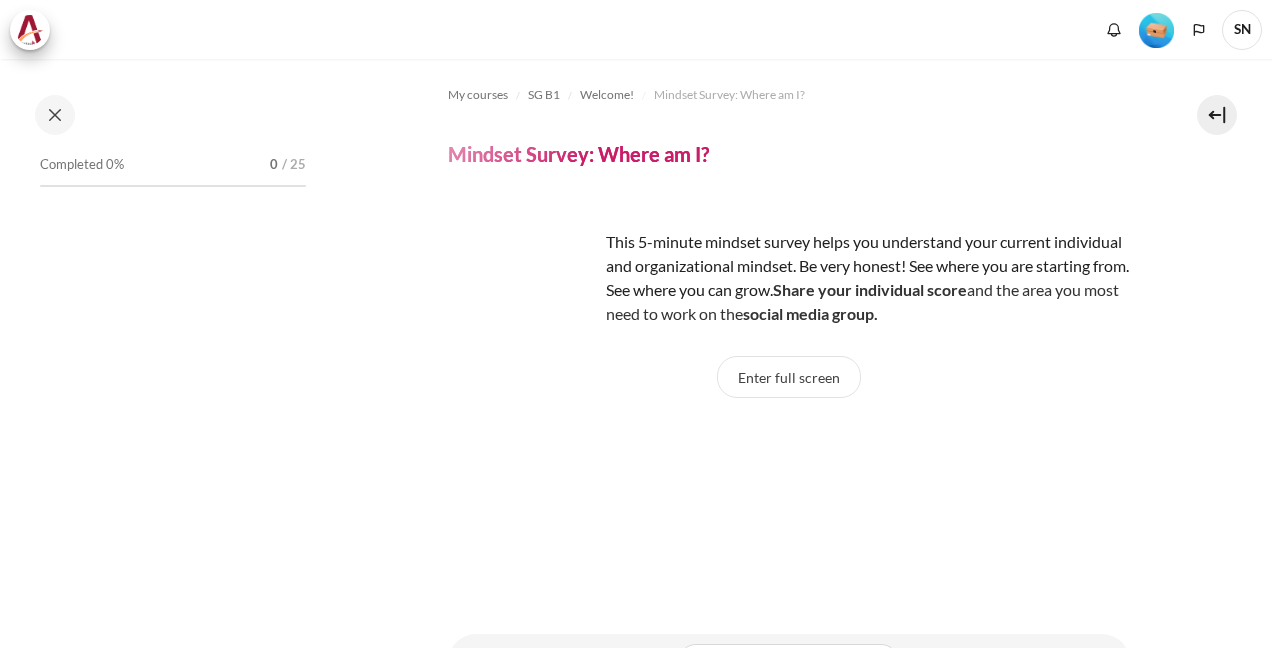 scroll, scrollTop: 0, scrollLeft: 0, axis: both 